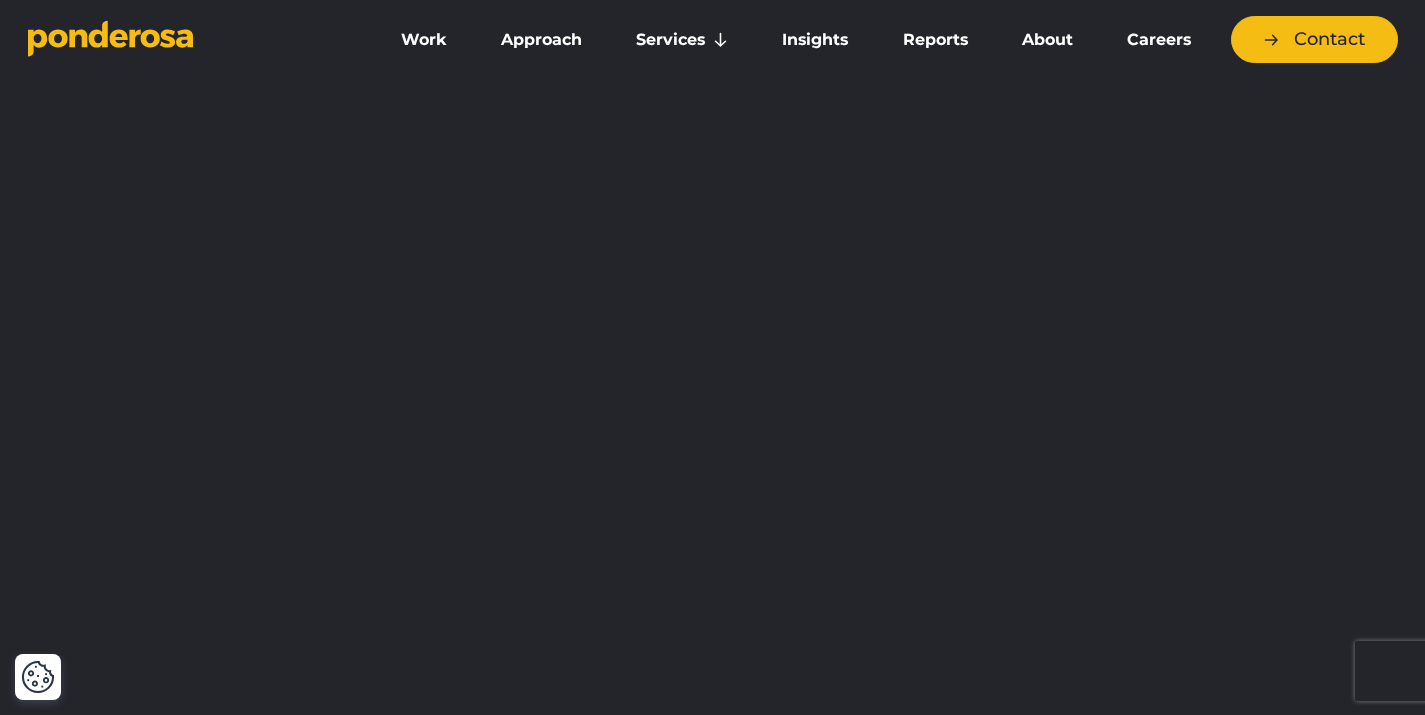scroll, scrollTop: 0, scrollLeft: 0, axis: both 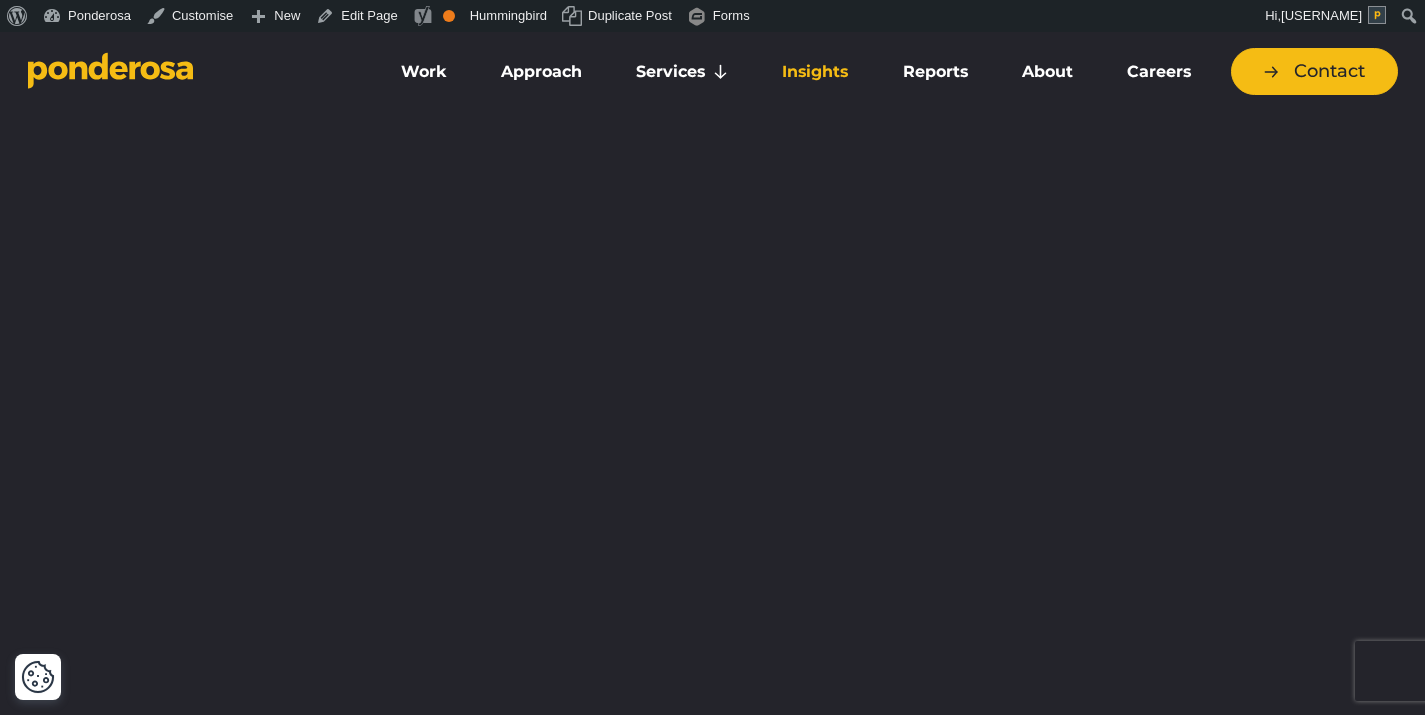 click on "Insights" at bounding box center [815, 72] 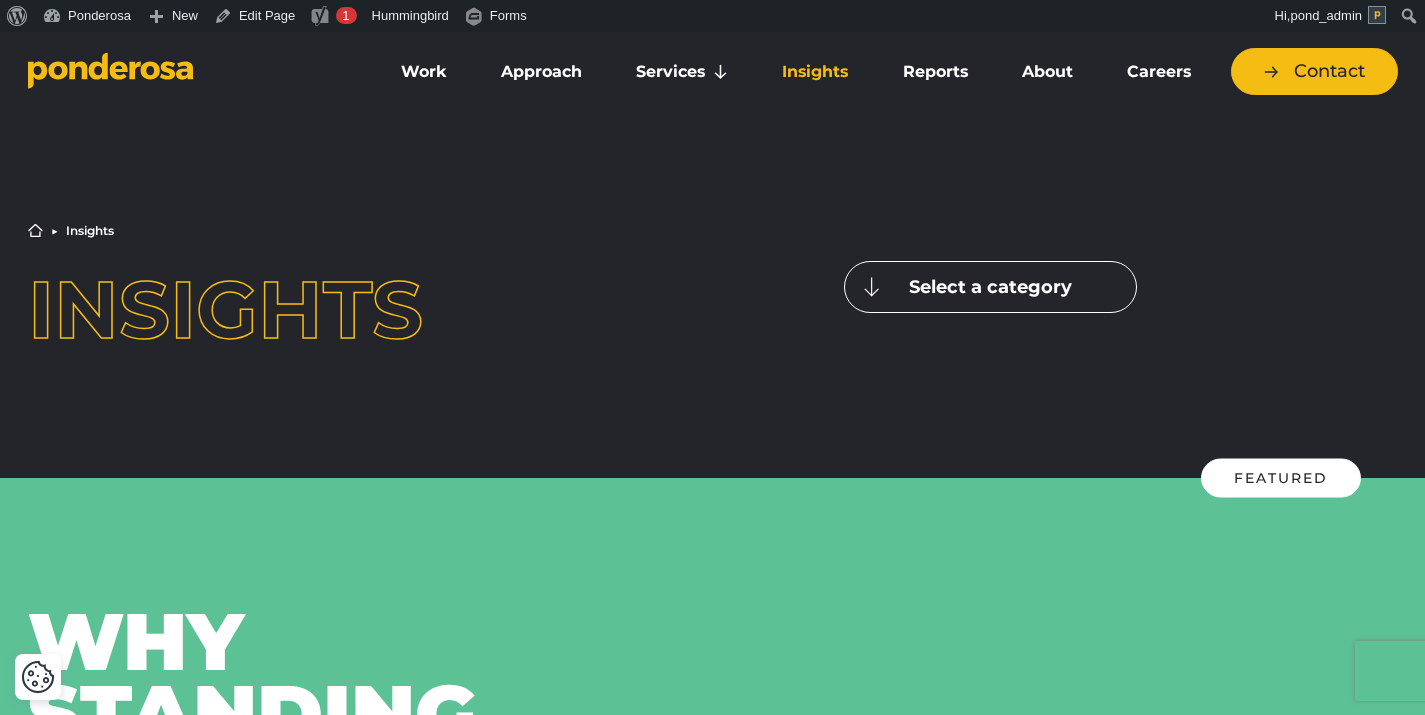 scroll, scrollTop: 239, scrollLeft: 0, axis: vertical 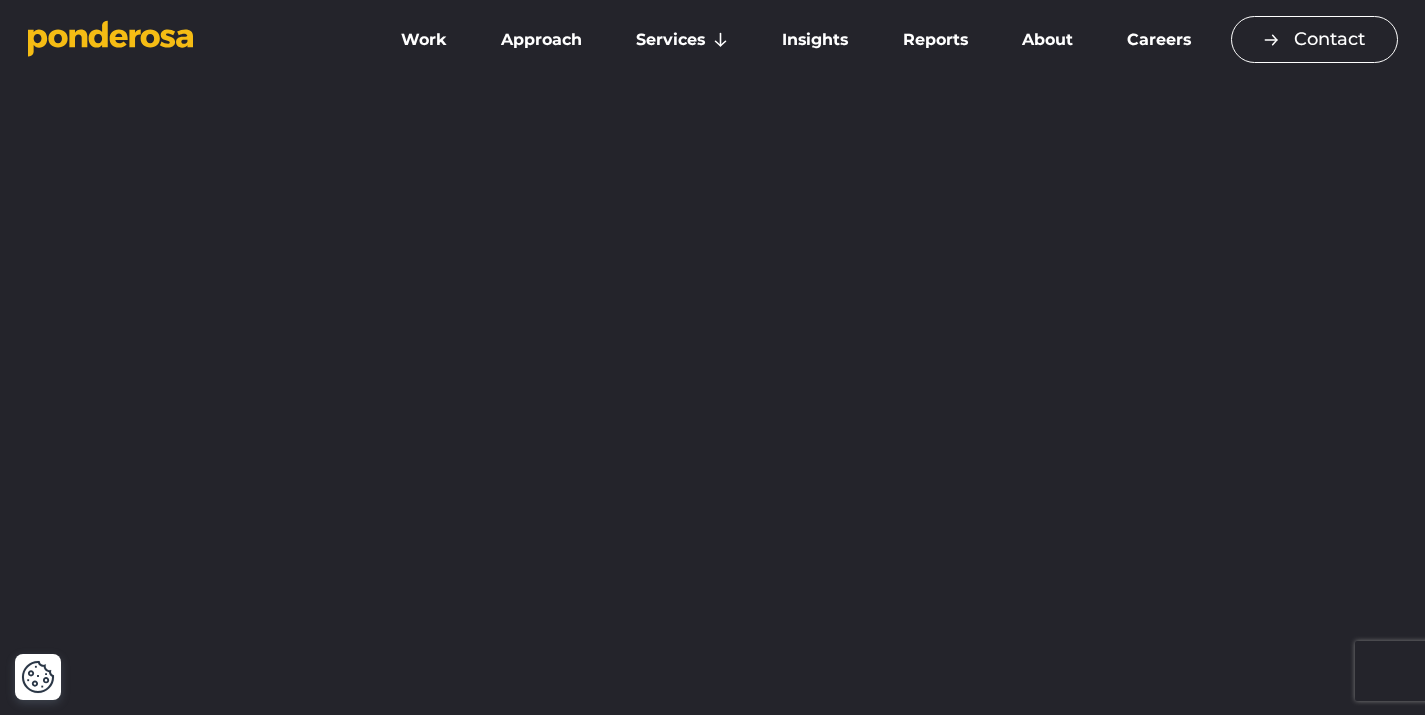 click on "Contact" at bounding box center (1314, 39) 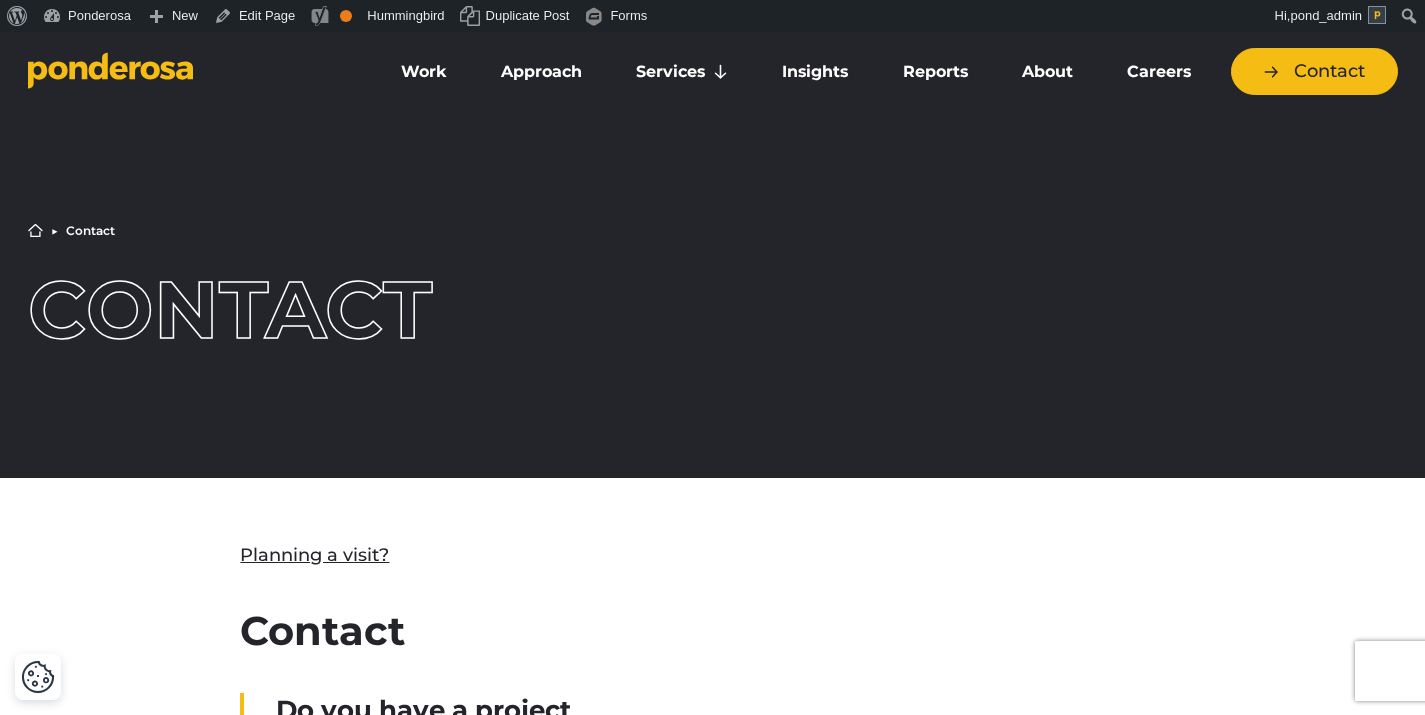 scroll, scrollTop: 348, scrollLeft: 0, axis: vertical 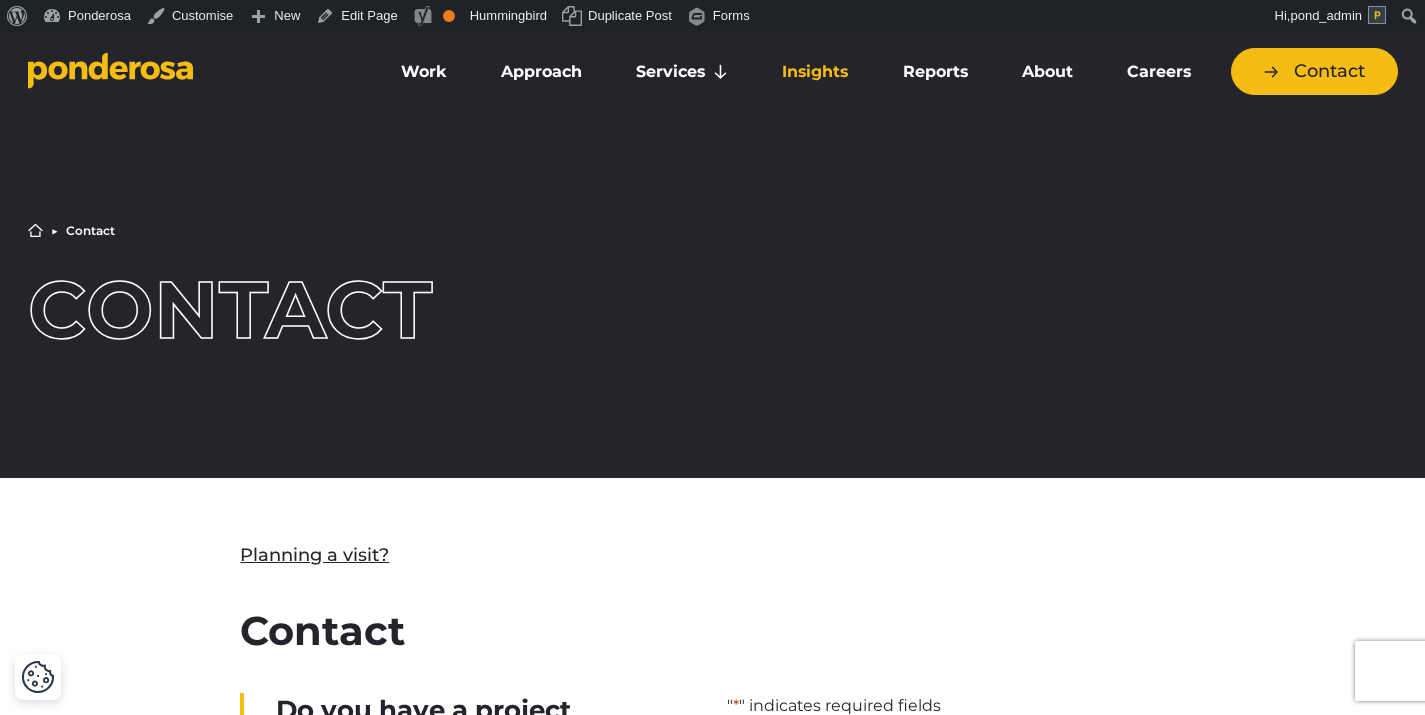 click on "Insights" at bounding box center [815, 72] 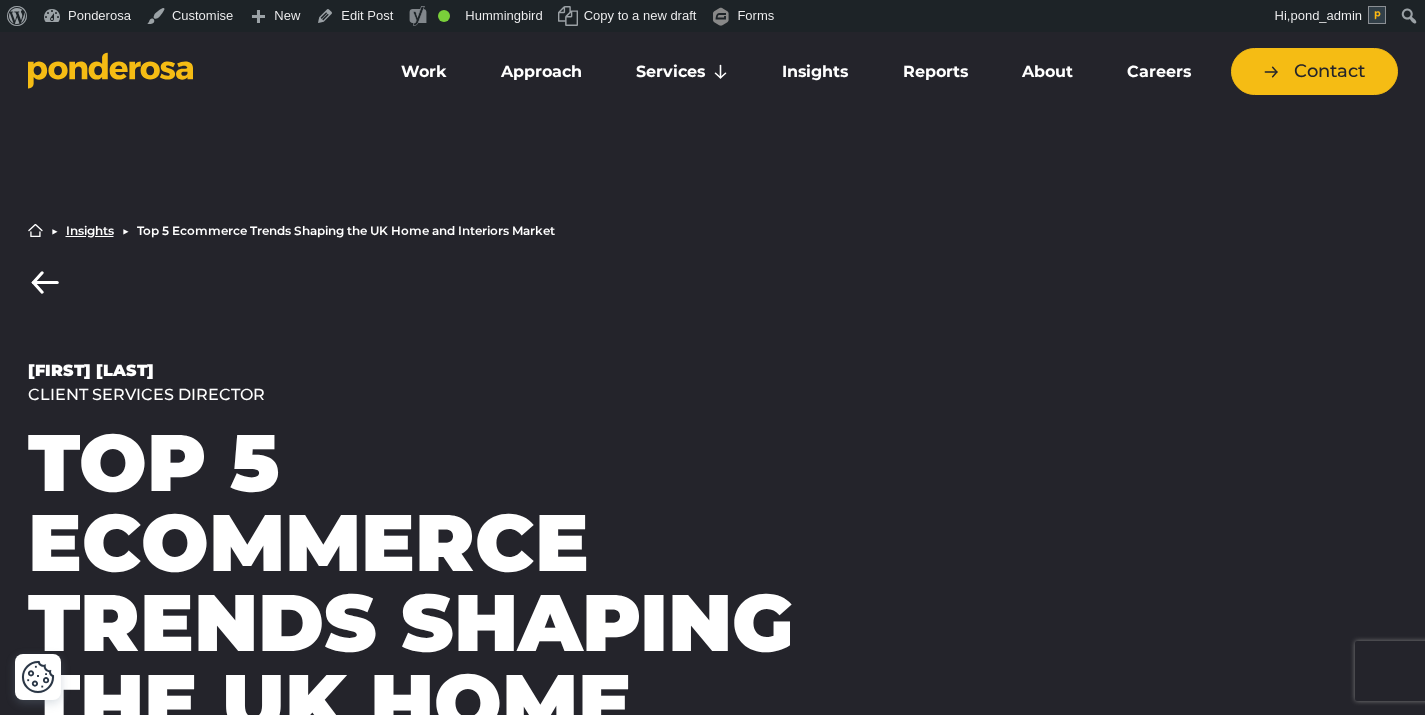 scroll, scrollTop: 0, scrollLeft: 0, axis: both 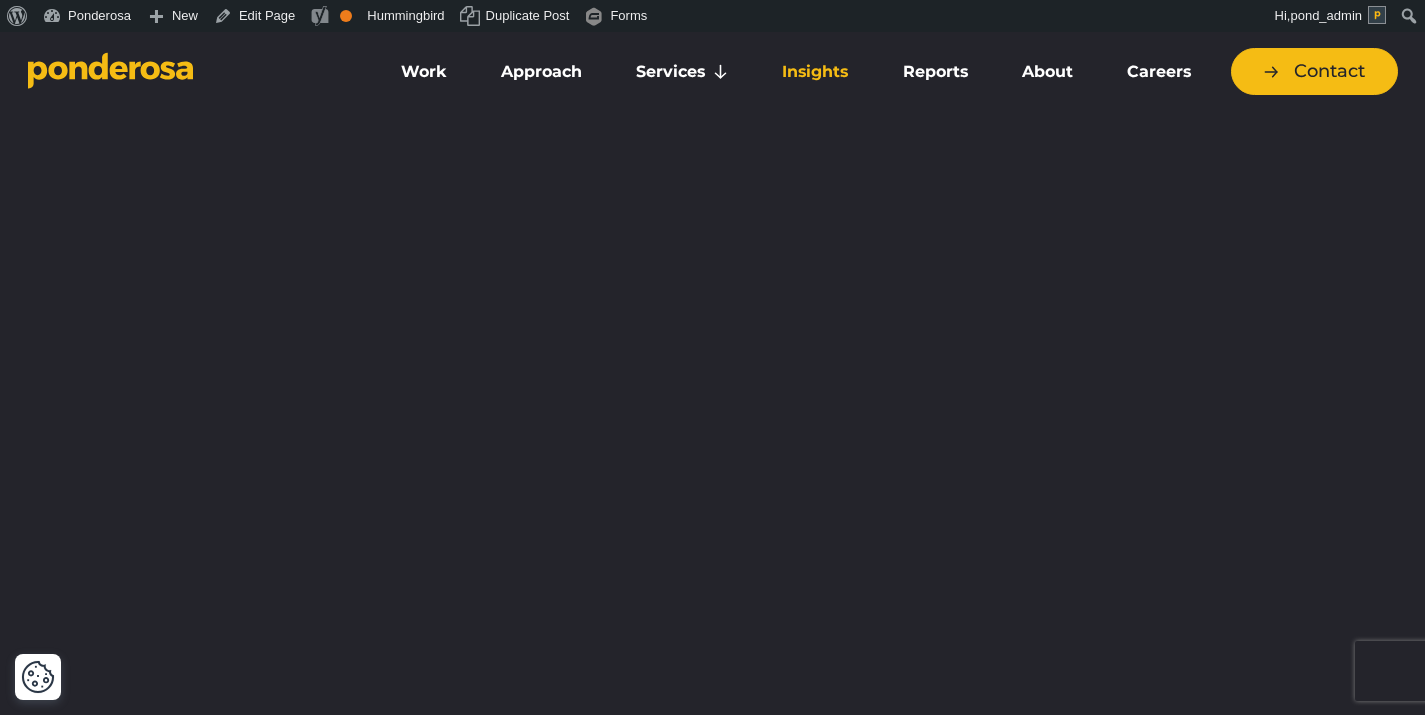 click on "Insights" at bounding box center (815, 72) 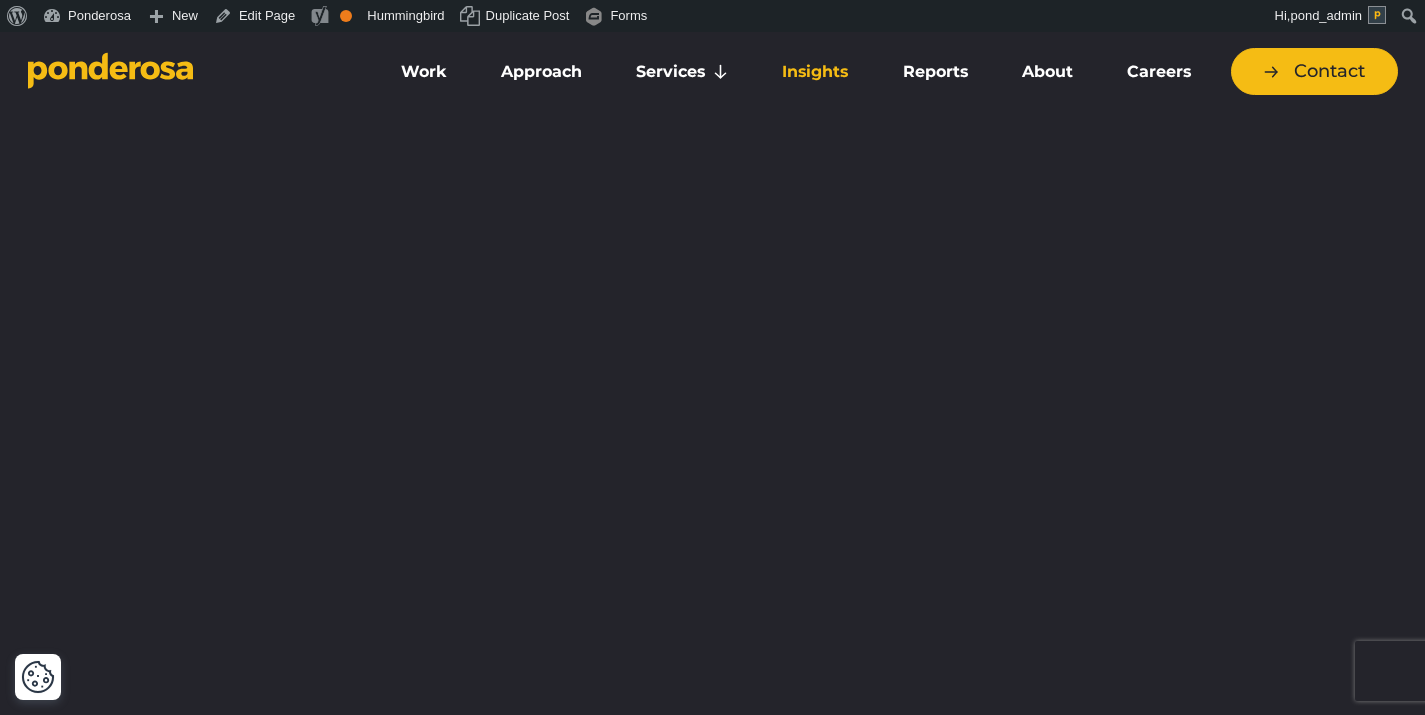 scroll, scrollTop: 0, scrollLeft: 0, axis: both 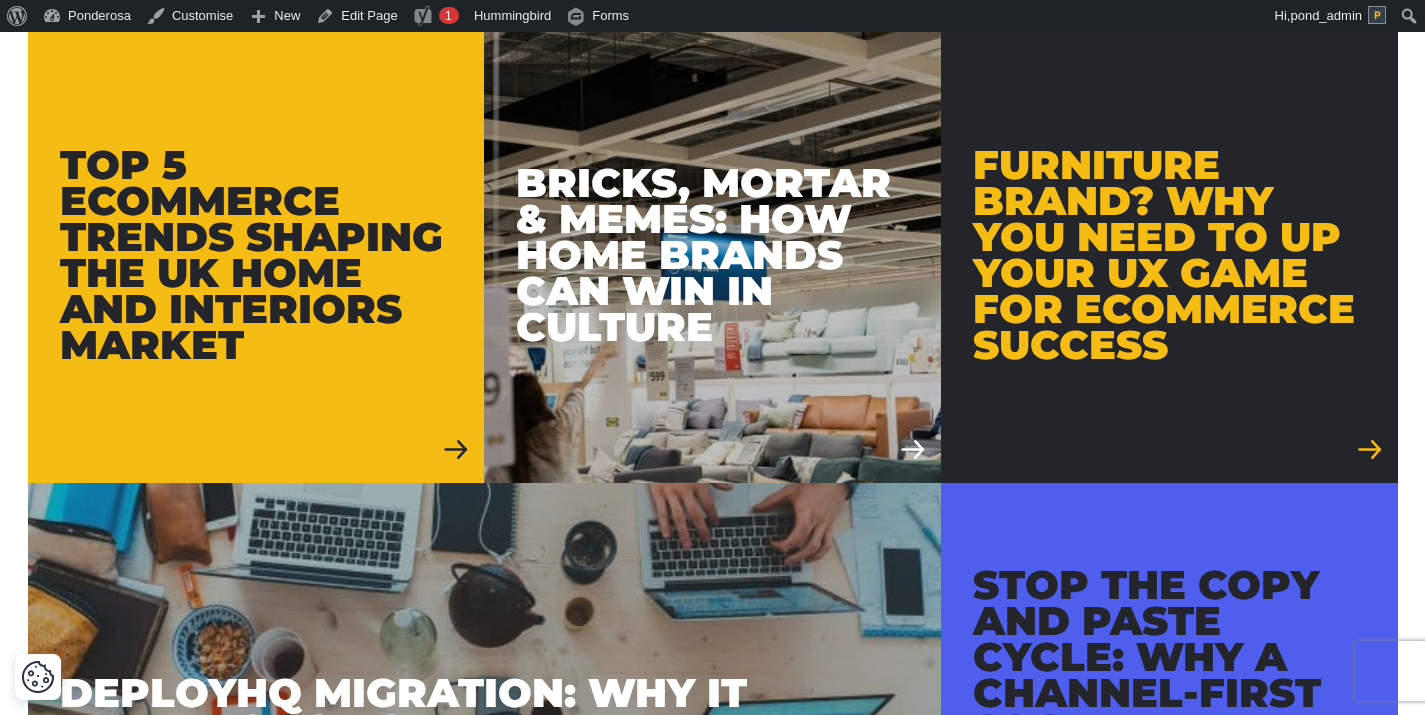 click on "Top 5 Ecommerce Trends Shaping the UK Home and Interiors Market" at bounding box center (256, 255) 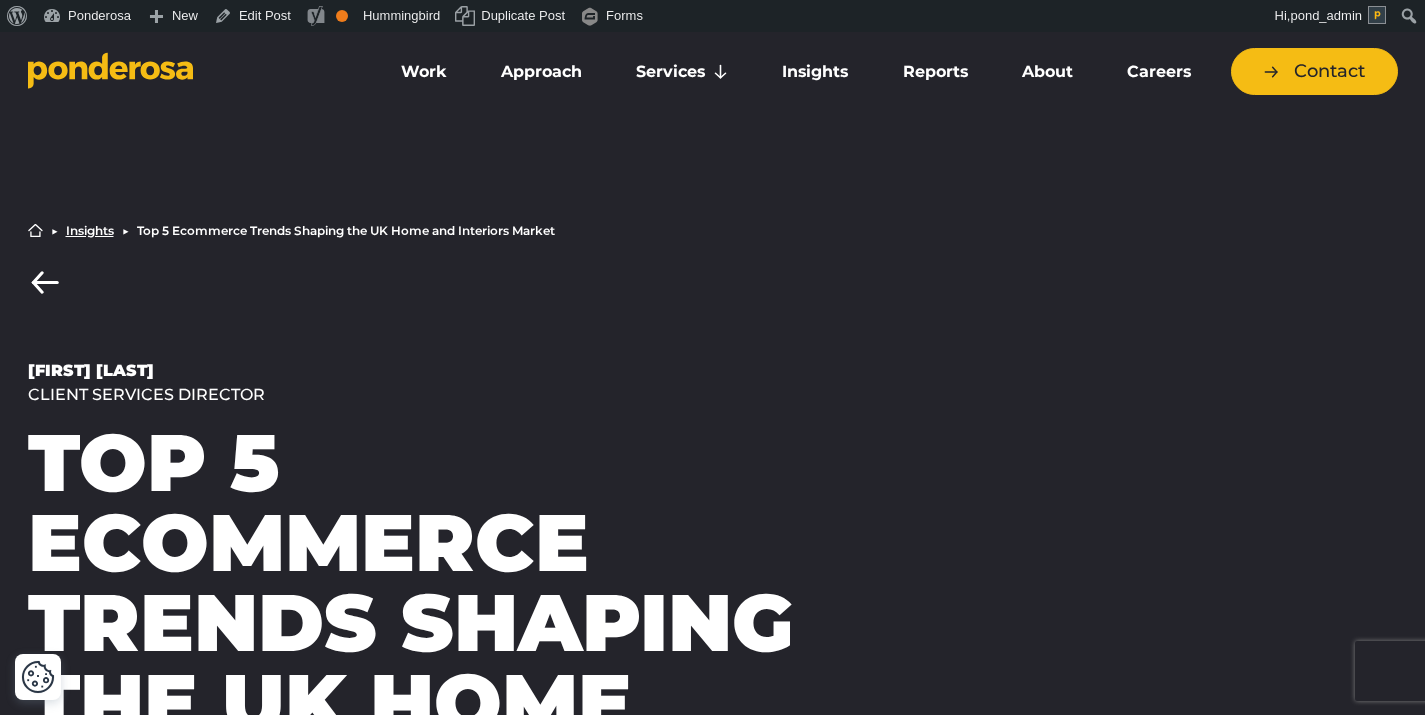 scroll, scrollTop: 0, scrollLeft: 0, axis: both 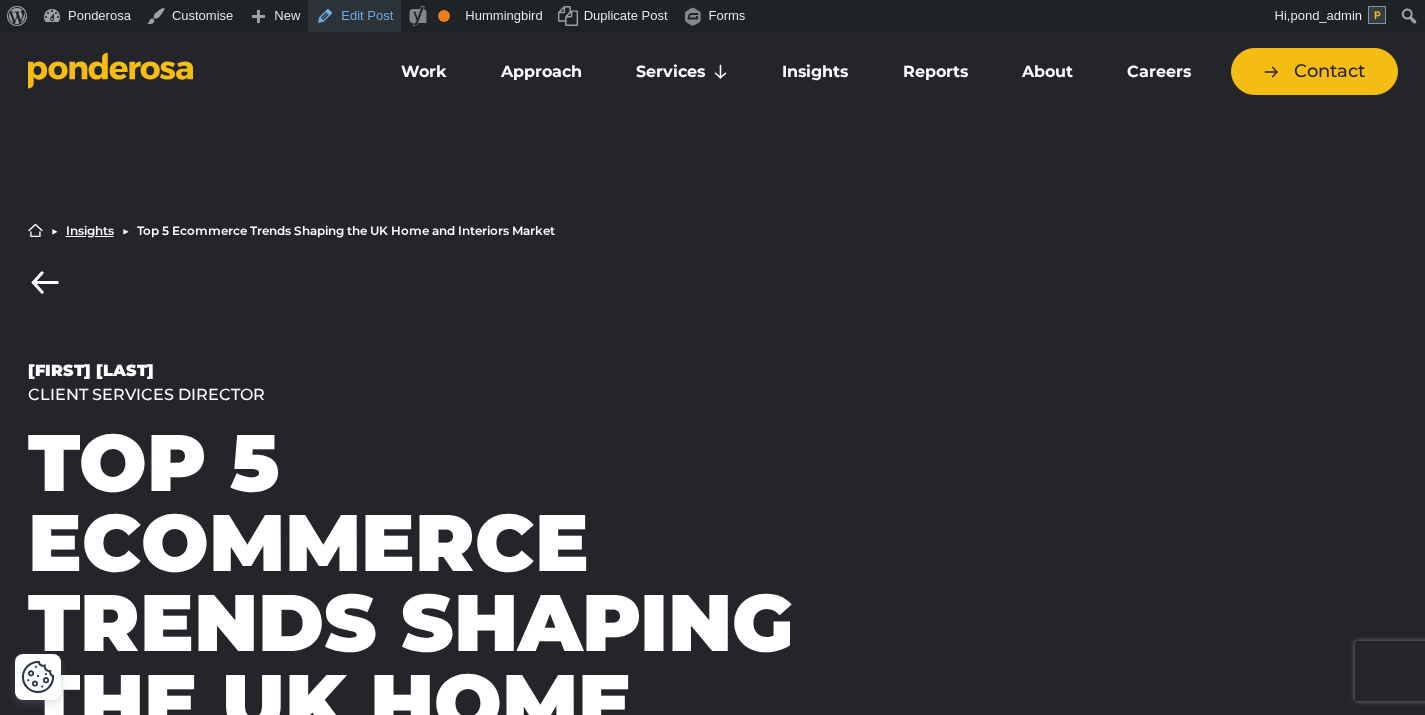 click on "Edit Post" at bounding box center (354, 16) 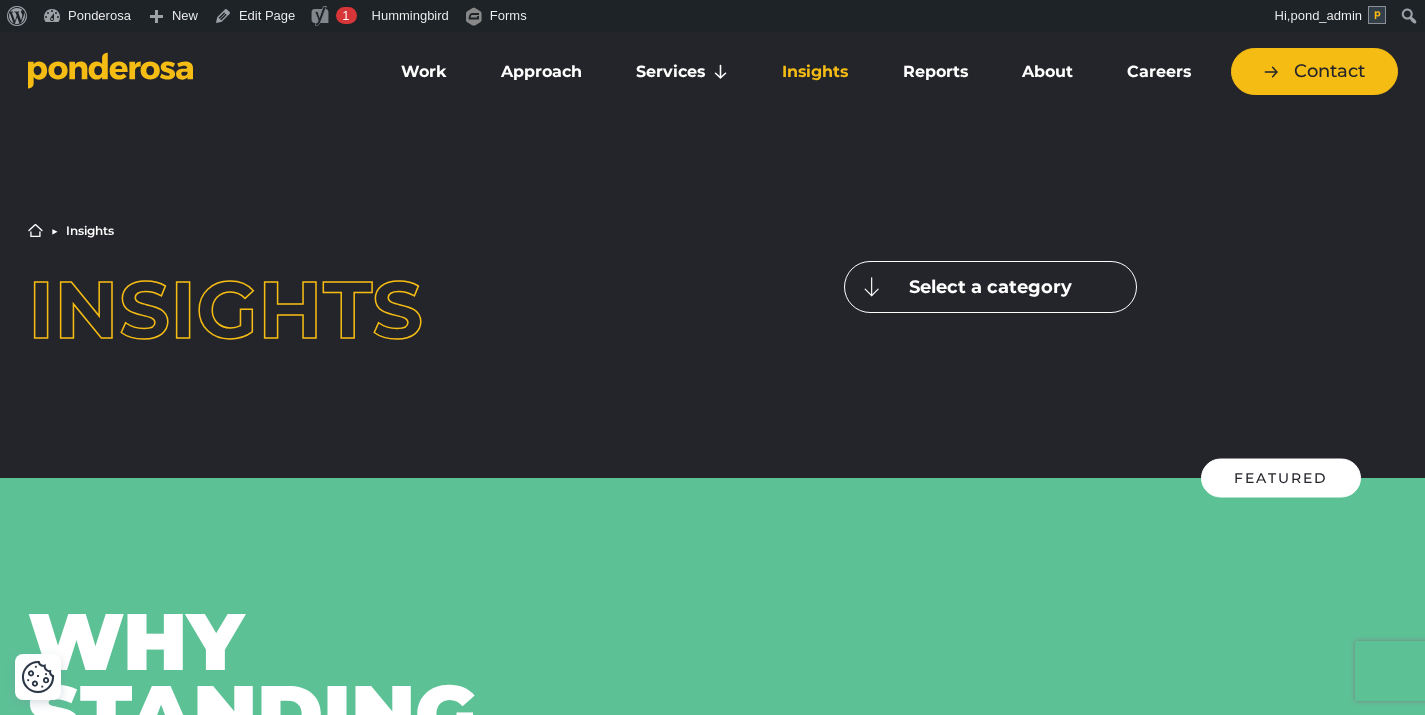 scroll, scrollTop: 162, scrollLeft: 0, axis: vertical 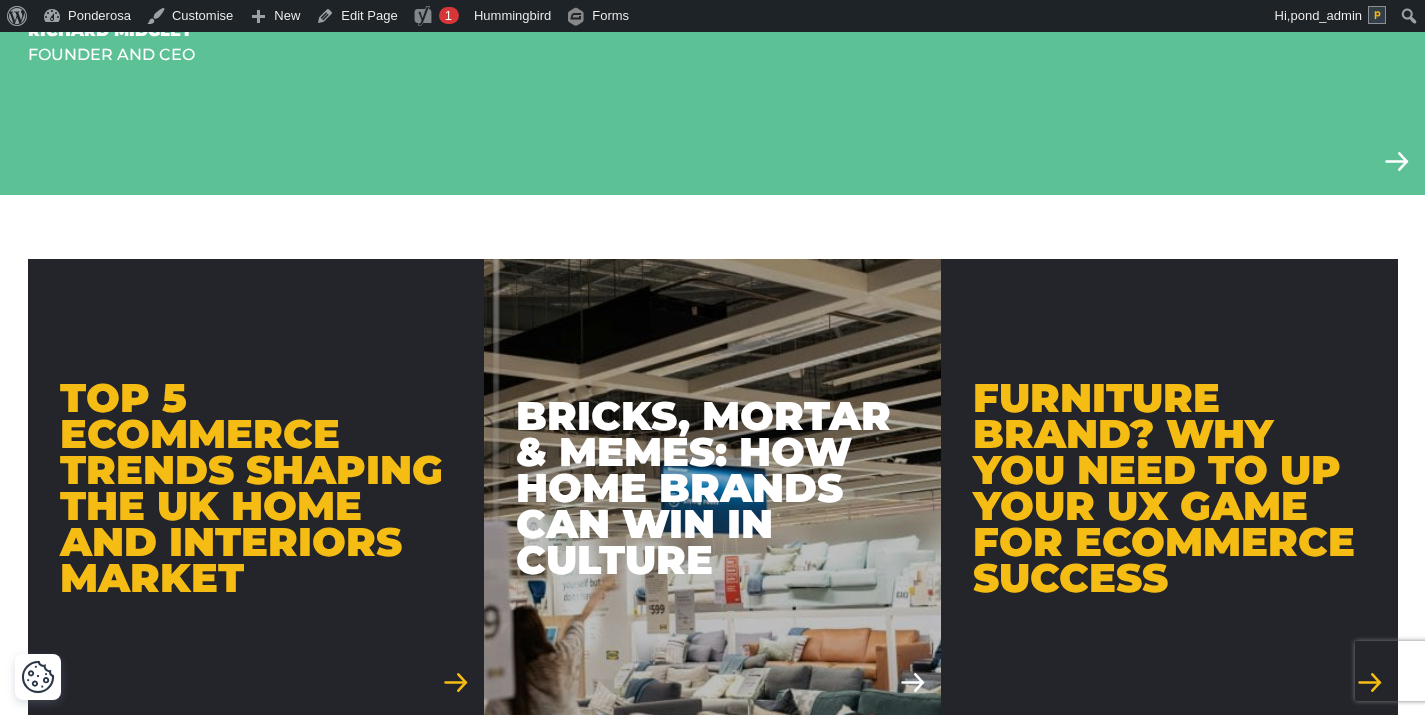 click on "Top 5 Ecommerce Trends Shaping the UK Home and Interiors Market" at bounding box center [256, 488] 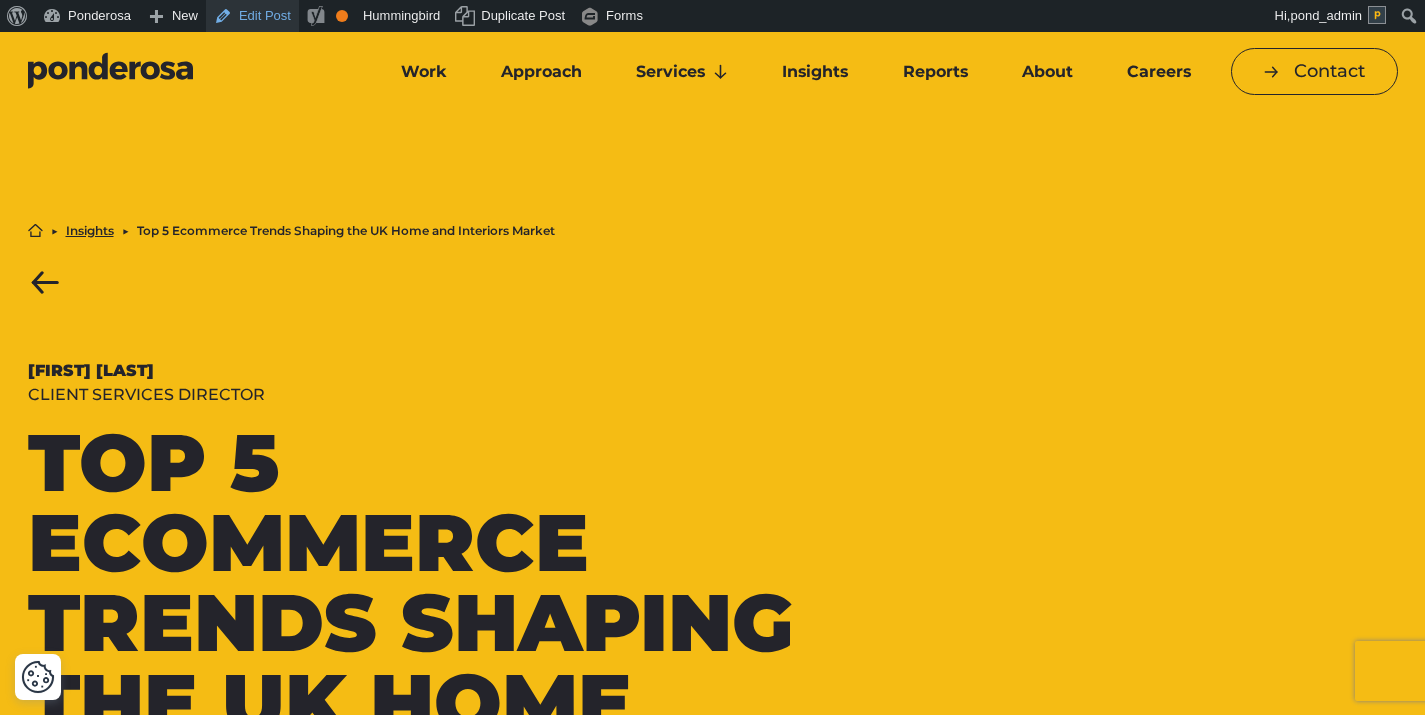 scroll, scrollTop: 0, scrollLeft: 0, axis: both 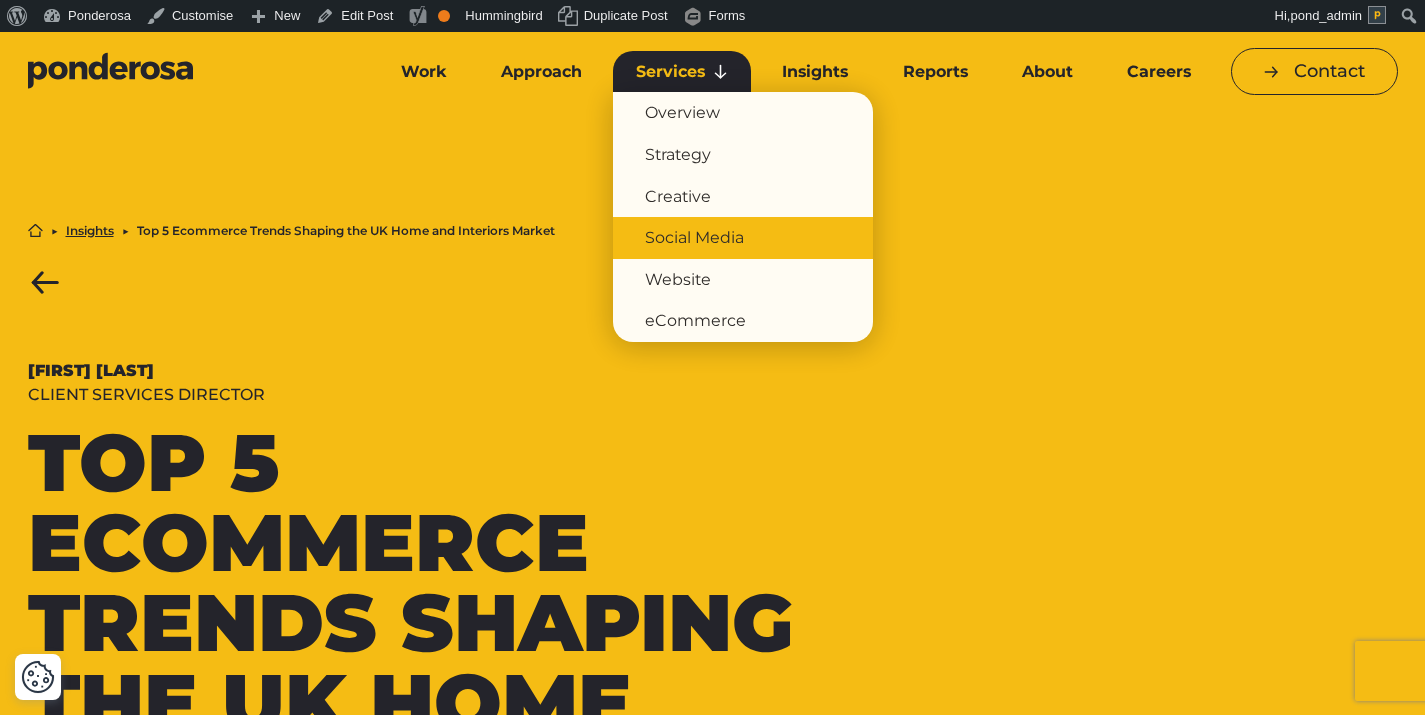 click on "Social Media" at bounding box center (743, 238) 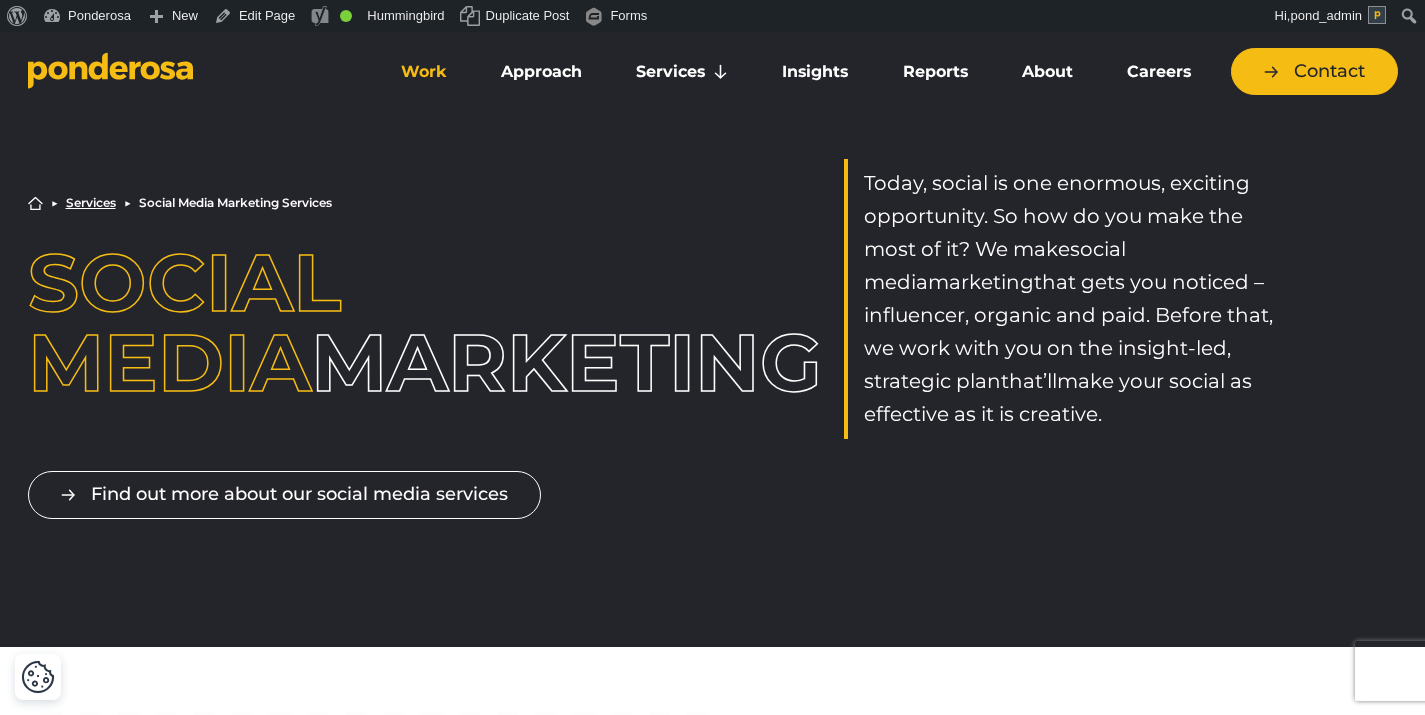 scroll, scrollTop: 0, scrollLeft: 0, axis: both 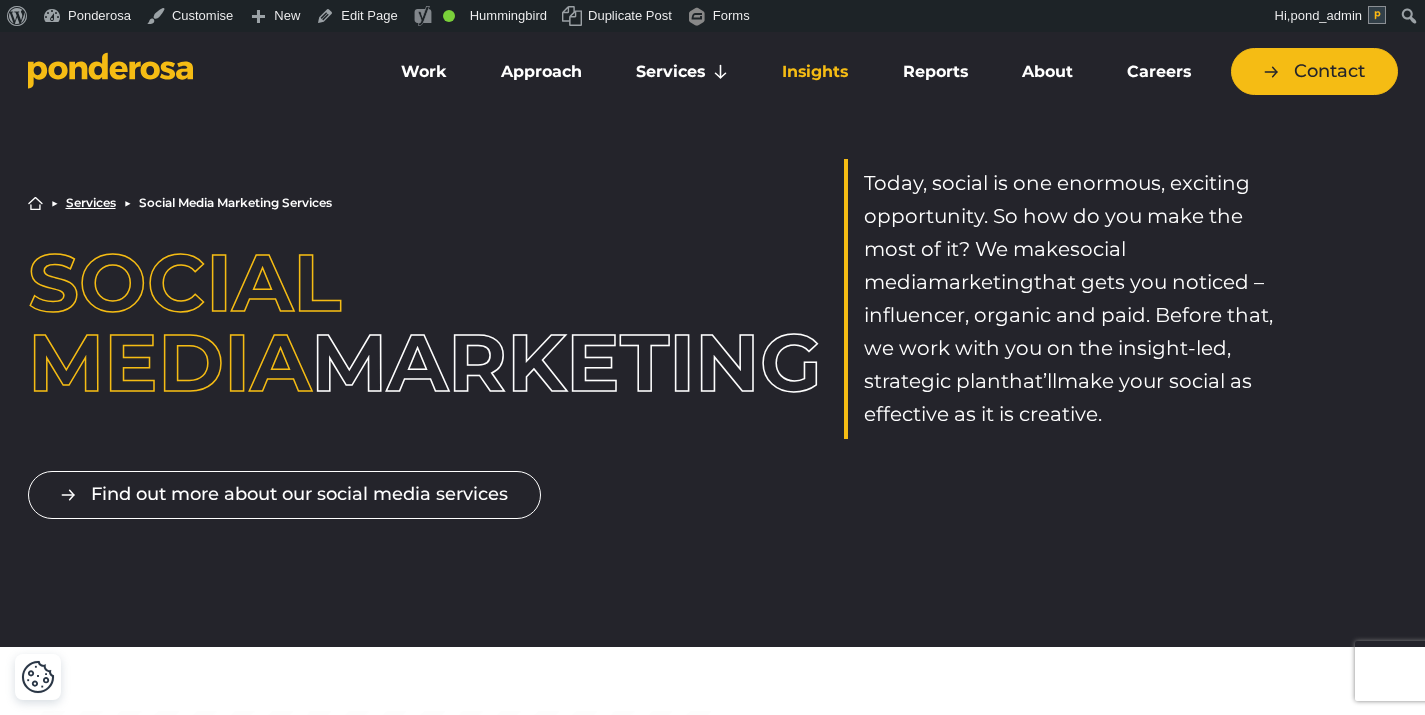 click on "Insights" at bounding box center [815, 72] 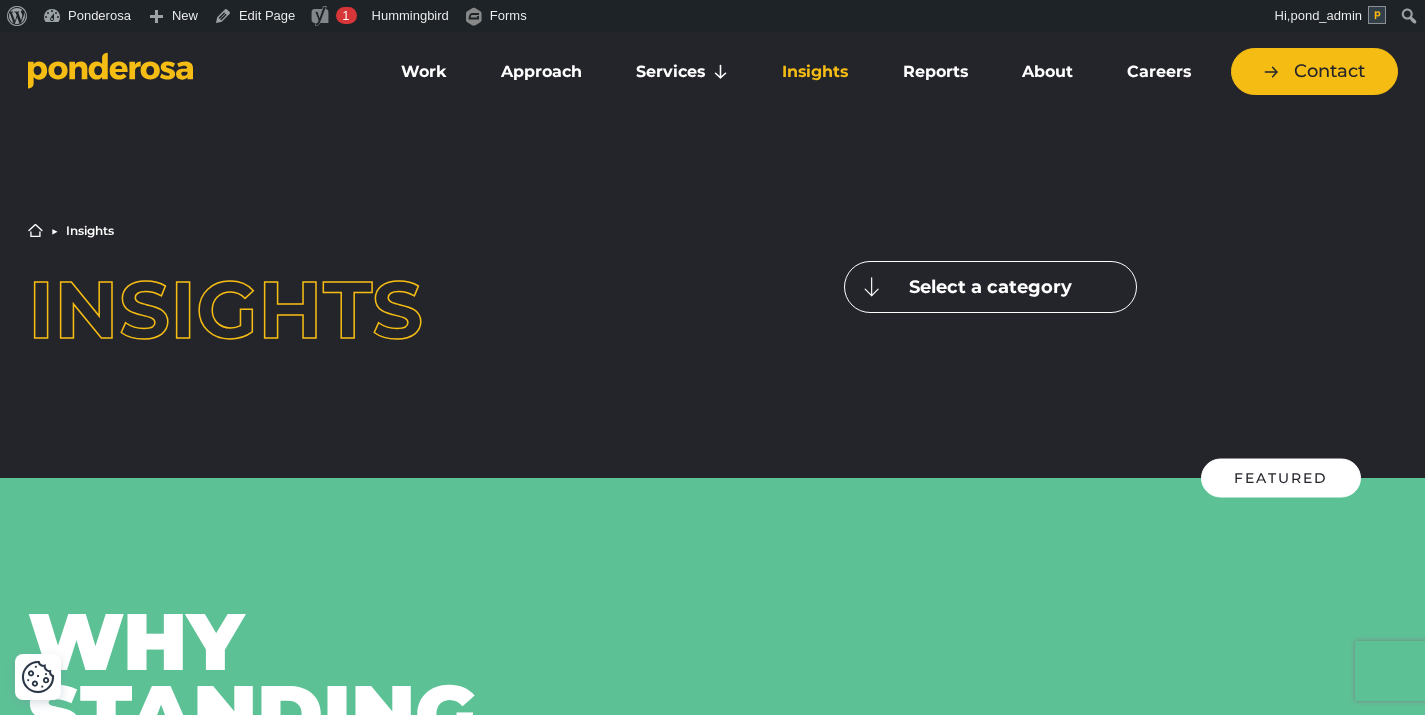 scroll, scrollTop: 0, scrollLeft: 0, axis: both 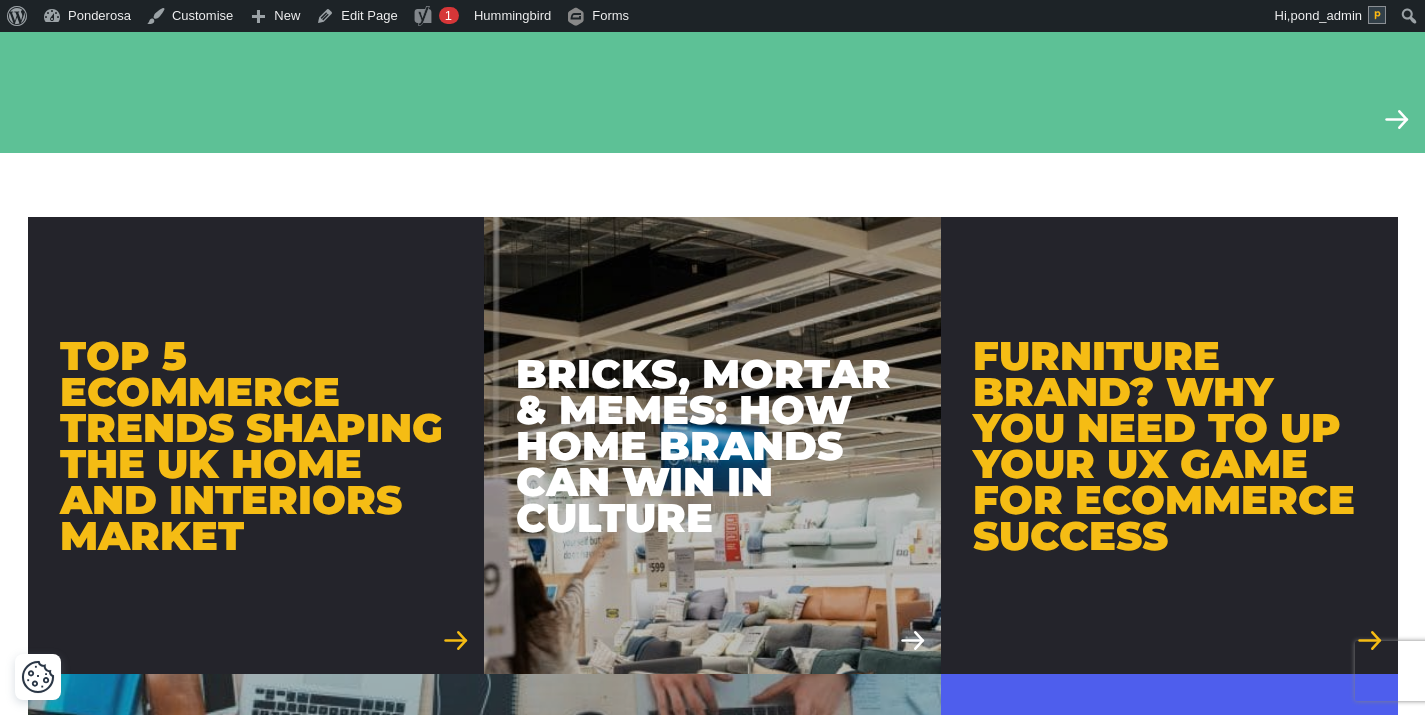 click on "Top 5 Ecommerce Trends Shaping the UK Home and Interiors Market" at bounding box center (256, 446) 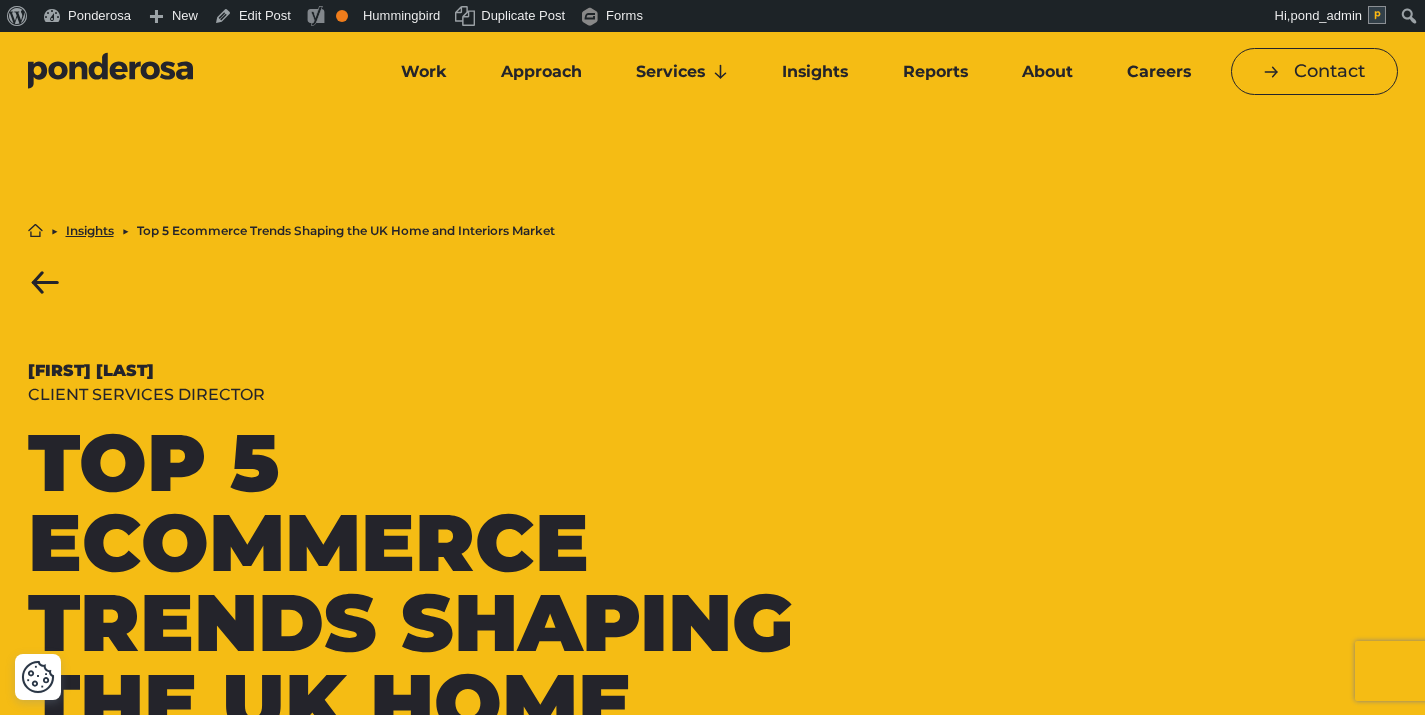 scroll, scrollTop: 752, scrollLeft: 0, axis: vertical 